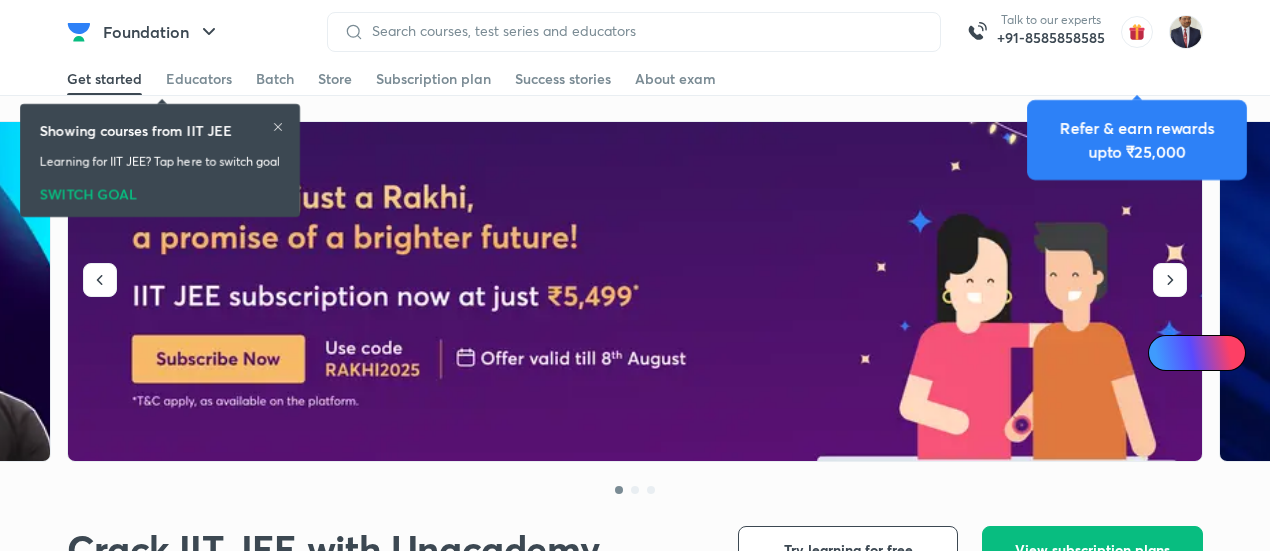 scroll, scrollTop: 38, scrollLeft: 0, axis: vertical 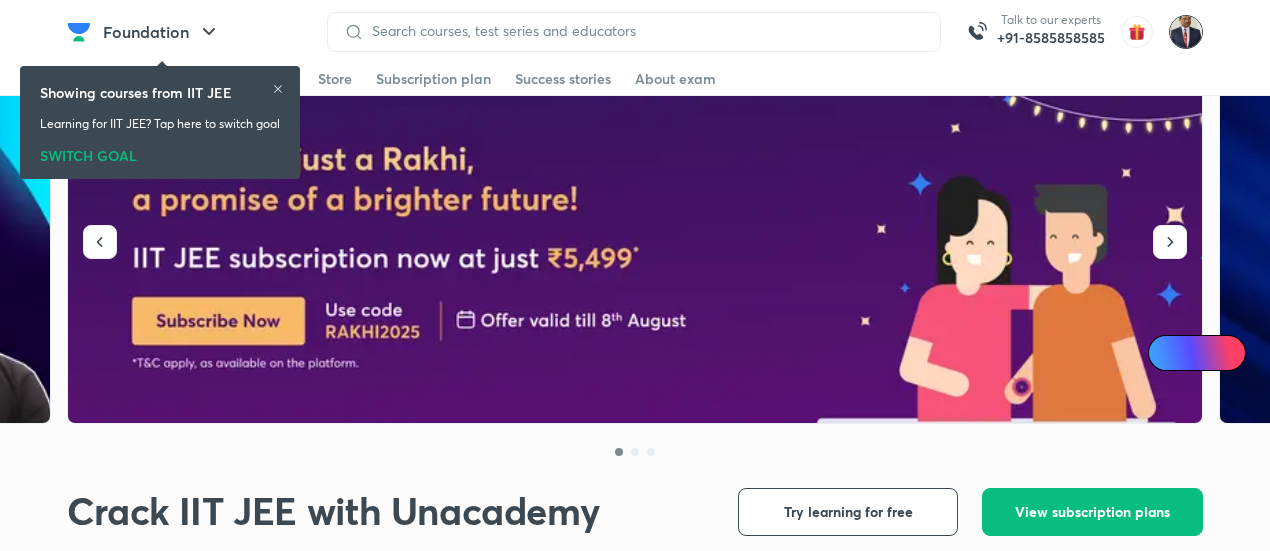 click at bounding box center (1186, 32) 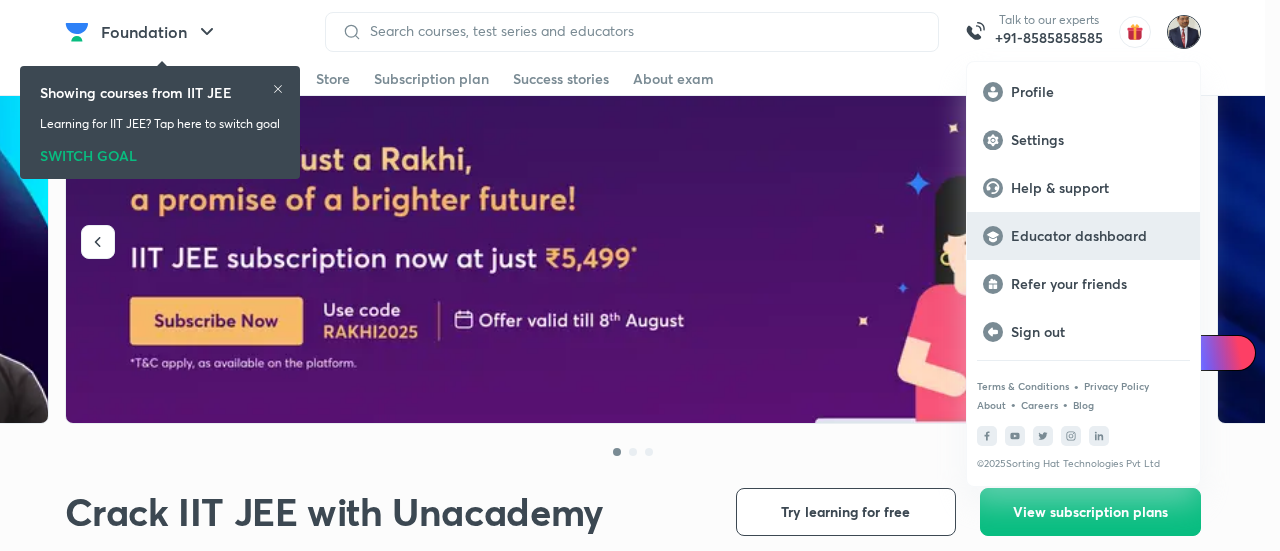 click on "Educator dashboard" at bounding box center [1097, 236] 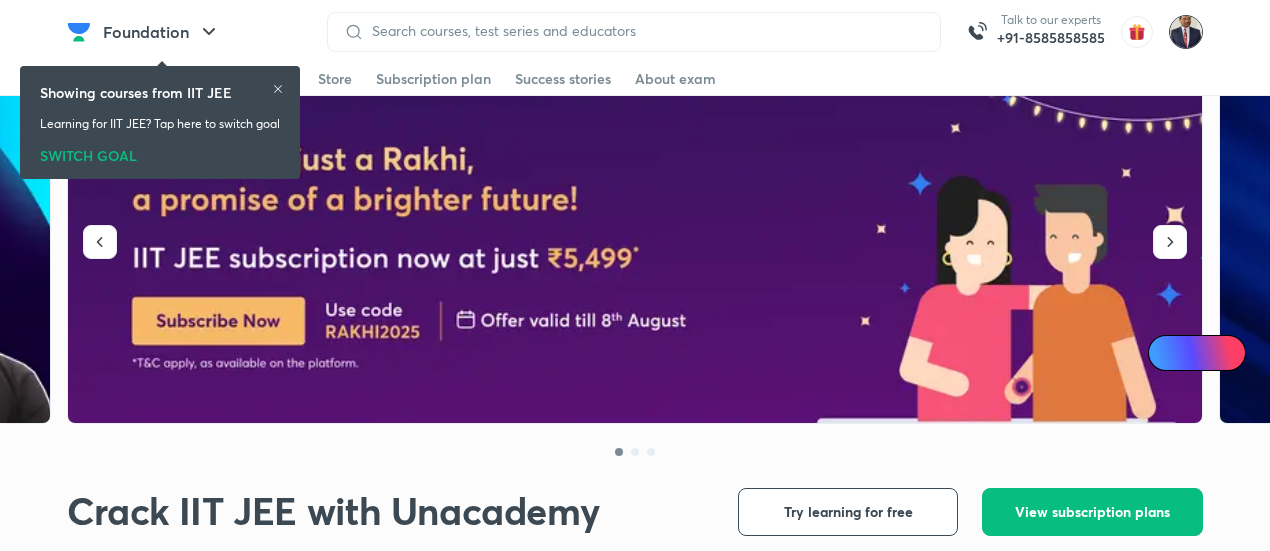 click at bounding box center [1186, 32] 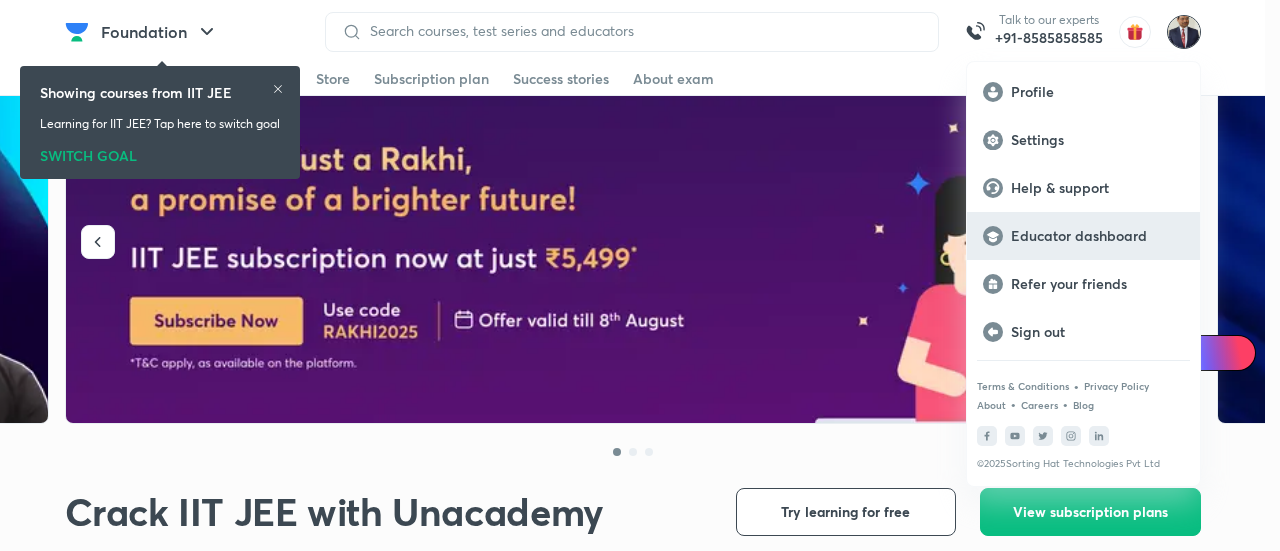 click on "Educator dashboard" at bounding box center (1097, 236) 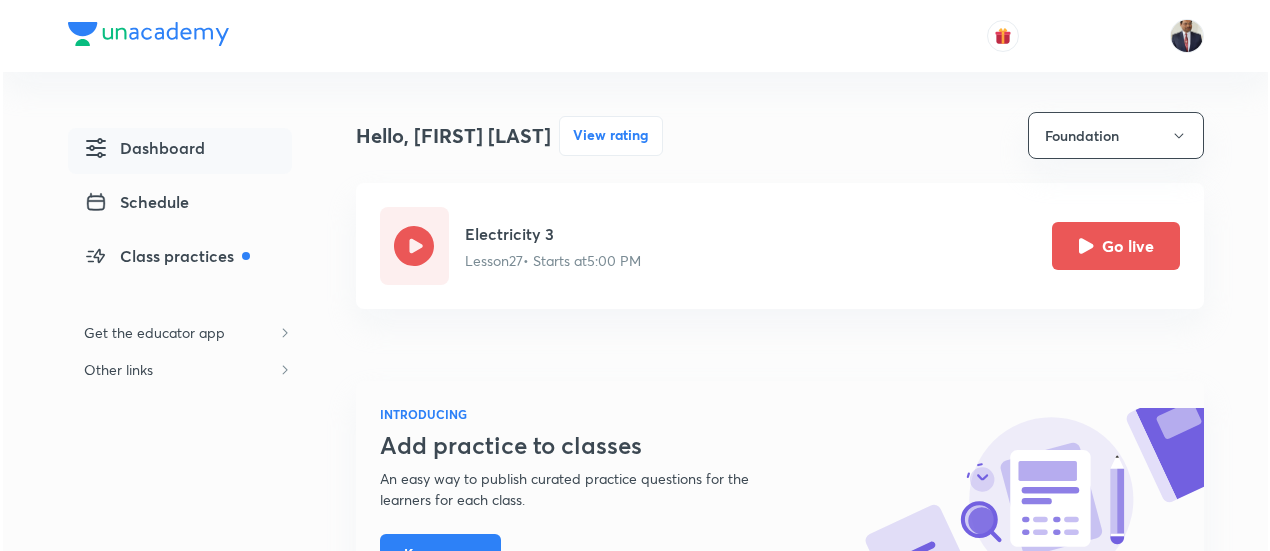 scroll, scrollTop: 0, scrollLeft: 0, axis: both 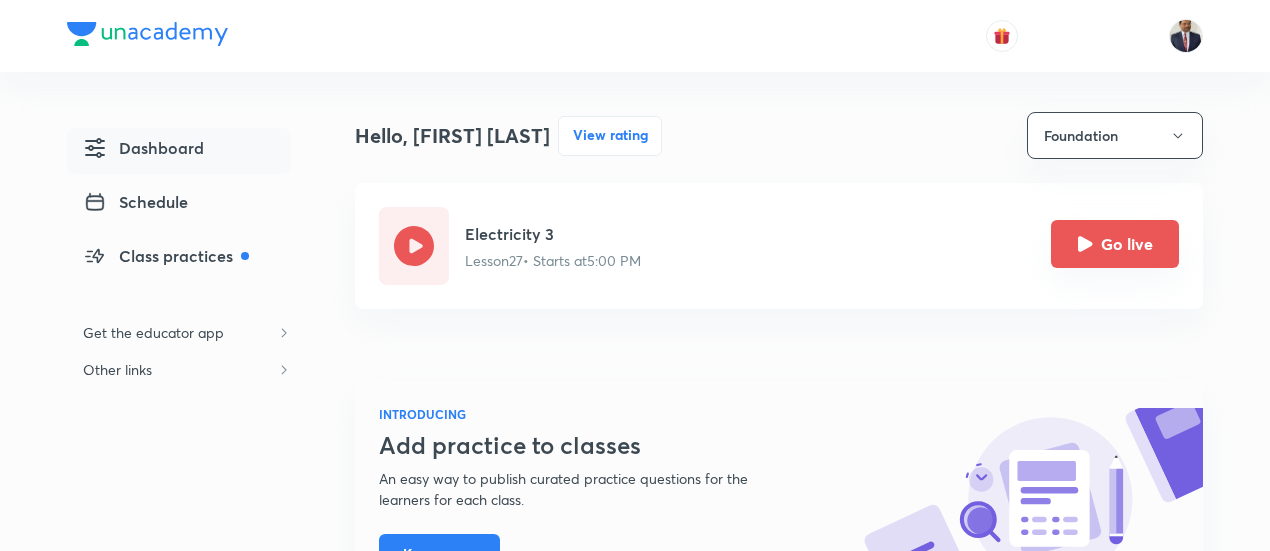 click on "Go live" at bounding box center (1115, 244) 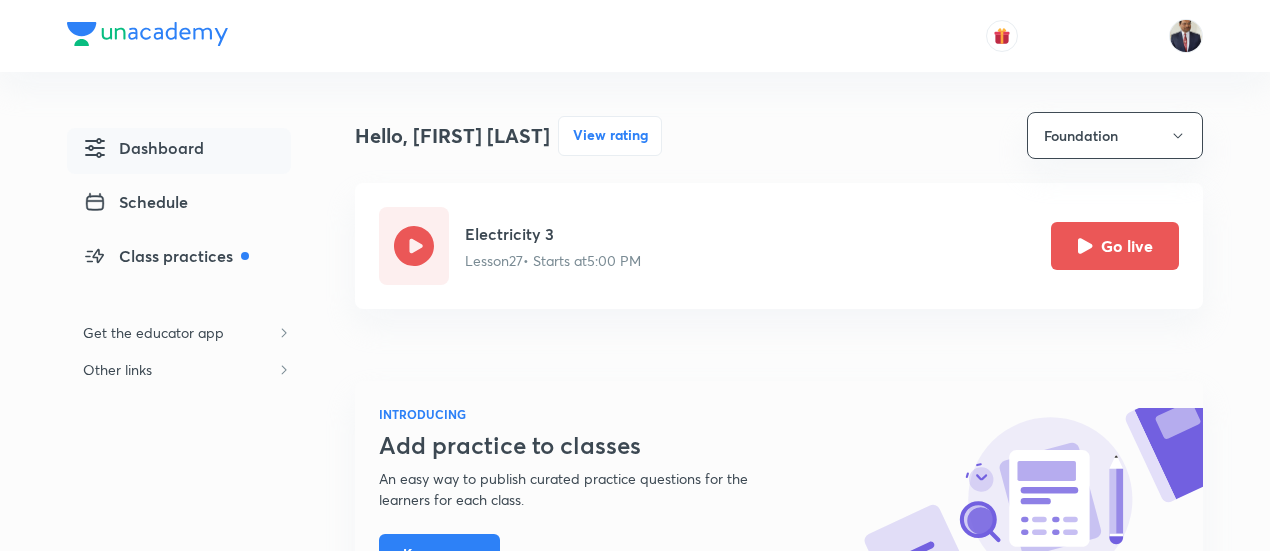 scroll, scrollTop: 0, scrollLeft: 0, axis: both 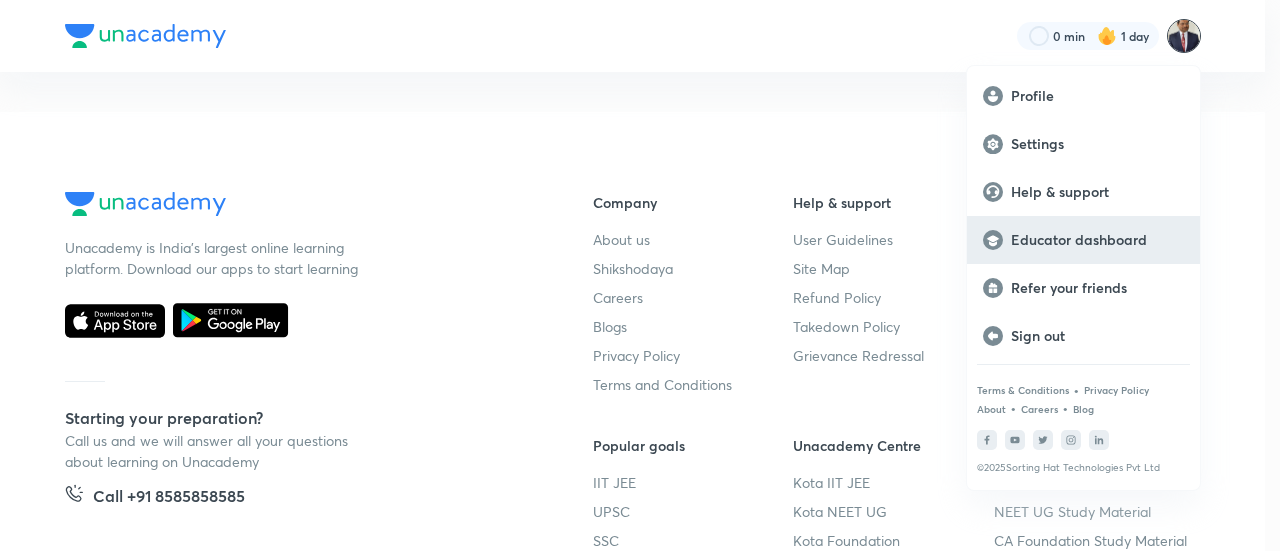 click on "Educator dashboard" at bounding box center (1097, 240) 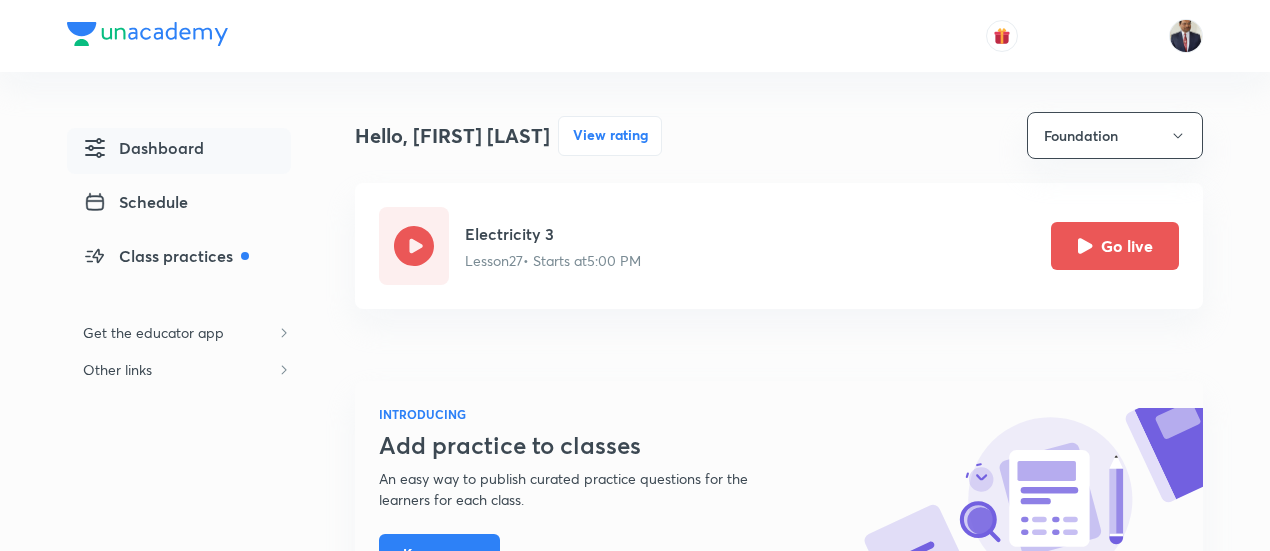 scroll, scrollTop: 0, scrollLeft: 0, axis: both 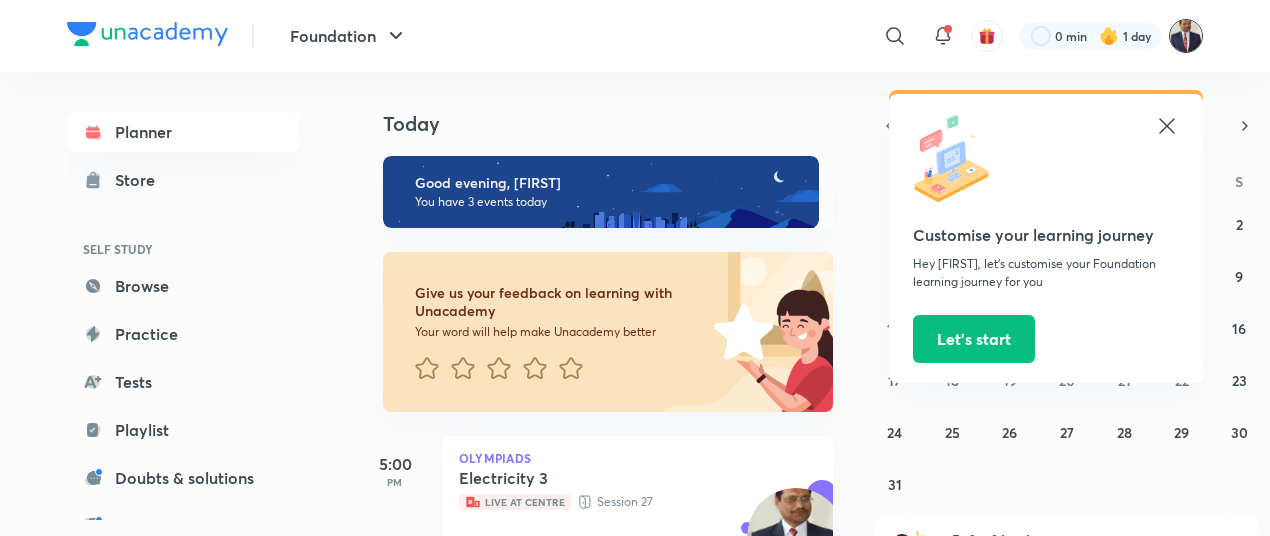 click at bounding box center (1186, 36) 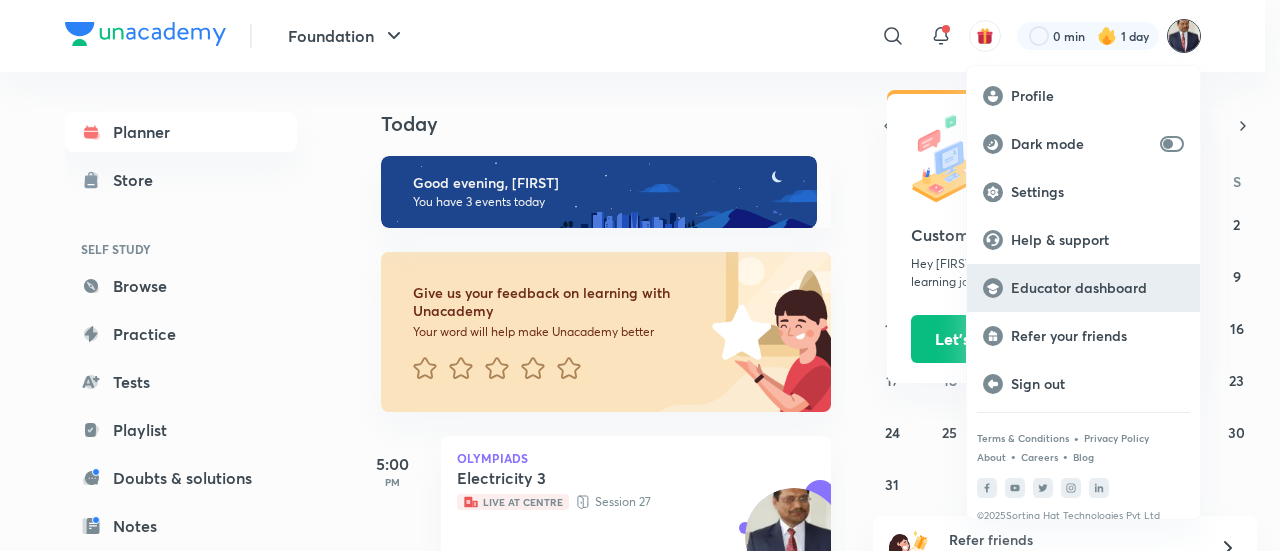 click on "Educator dashboard" at bounding box center [1097, 288] 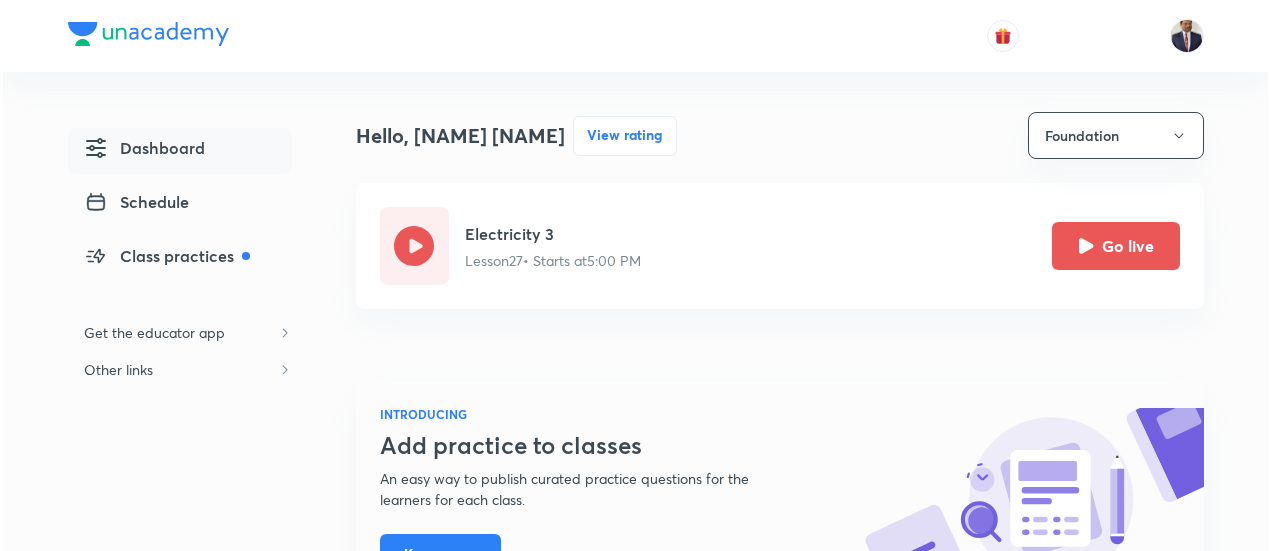 scroll, scrollTop: 0, scrollLeft: 0, axis: both 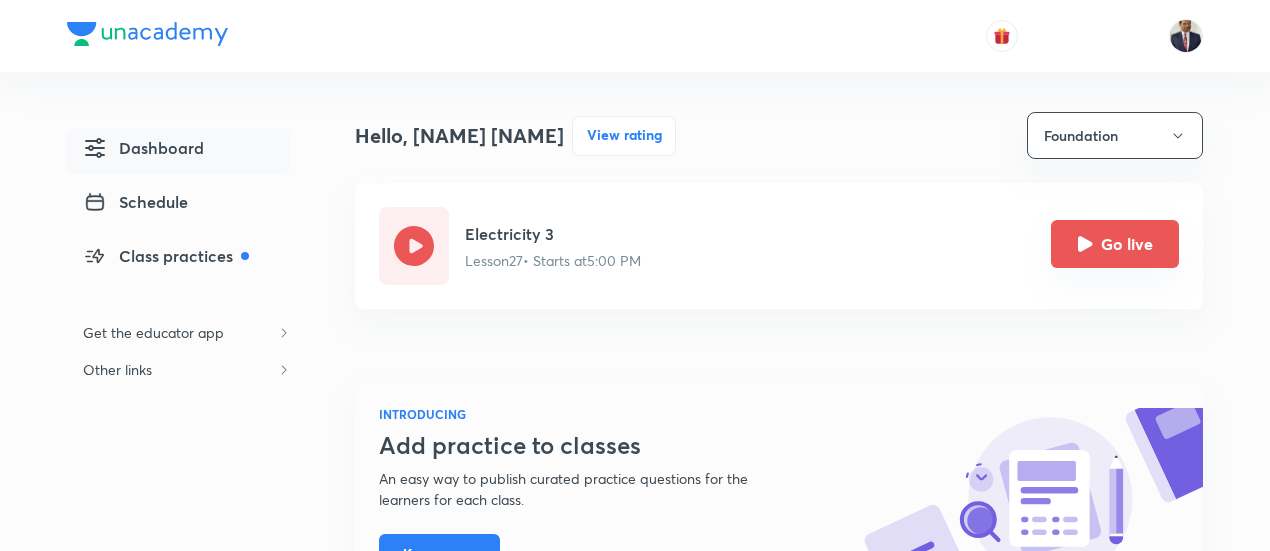 click on "Go live" at bounding box center (1115, 244) 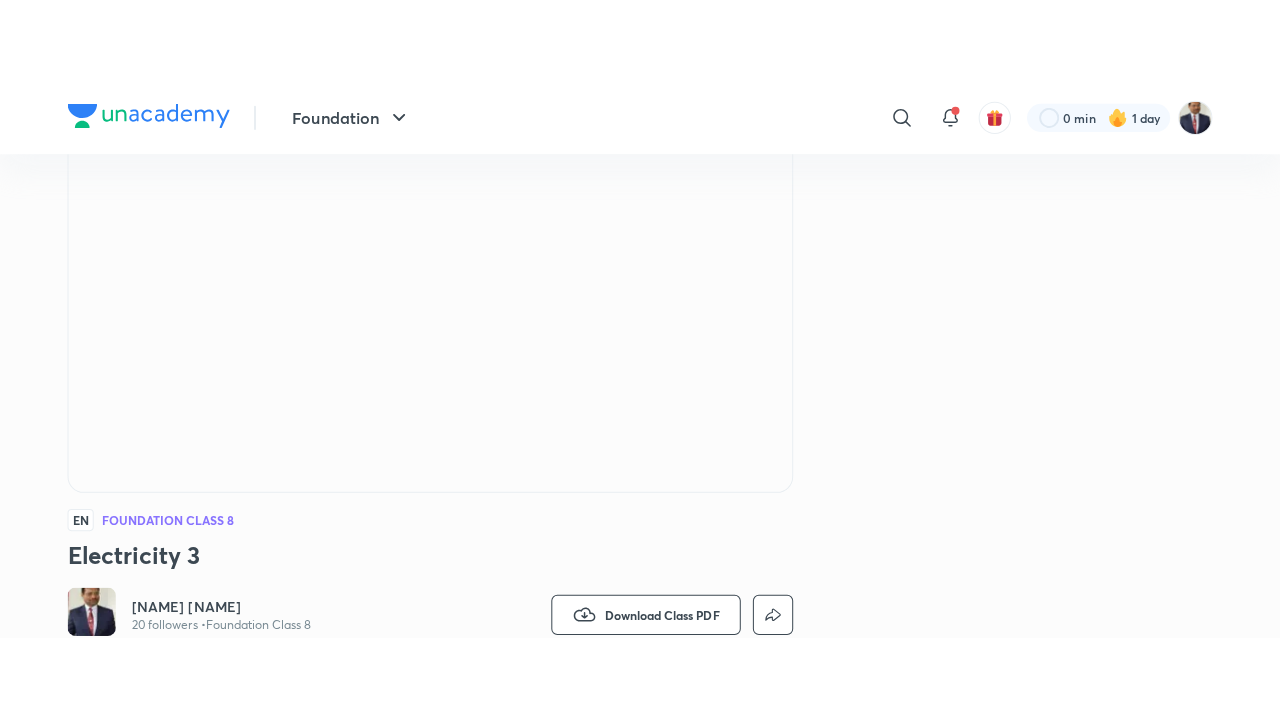 scroll, scrollTop: 235, scrollLeft: 0, axis: vertical 